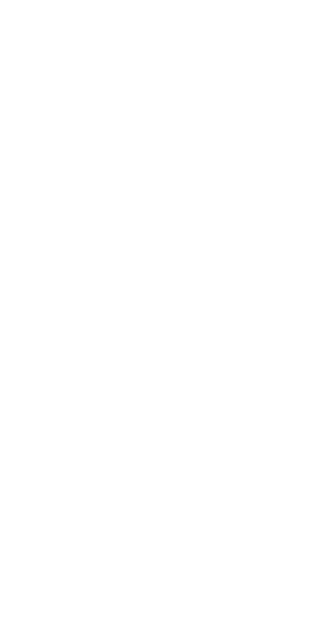 scroll, scrollTop: 0, scrollLeft: 0, axis: both 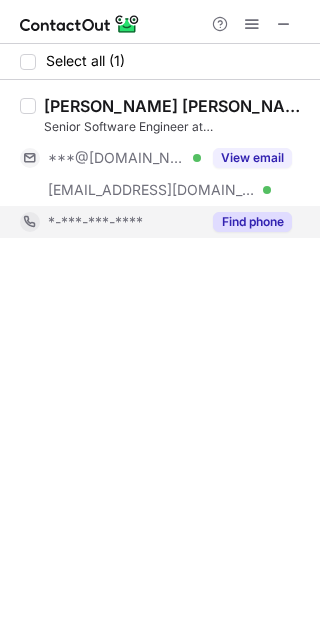 click on "Find phone" at bounding box center [252, 222] 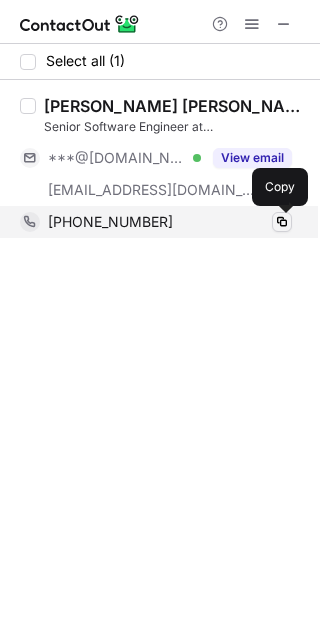 click at bounding box center (282, 222) 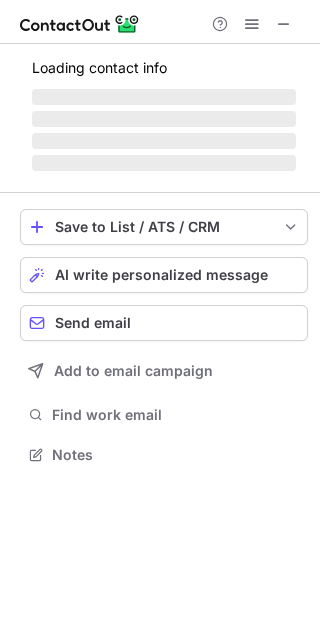 scroll, scrollTop: 9, scrollLeft: 9, axis: both 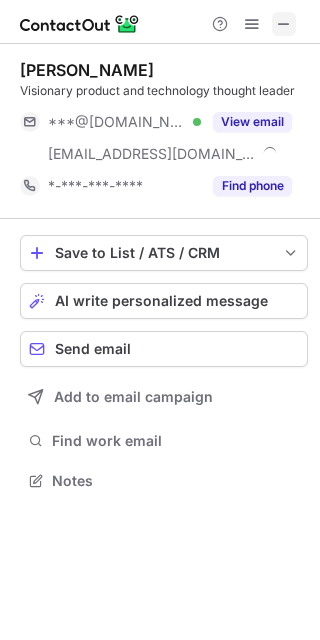 click at bounding box center [284, 24] 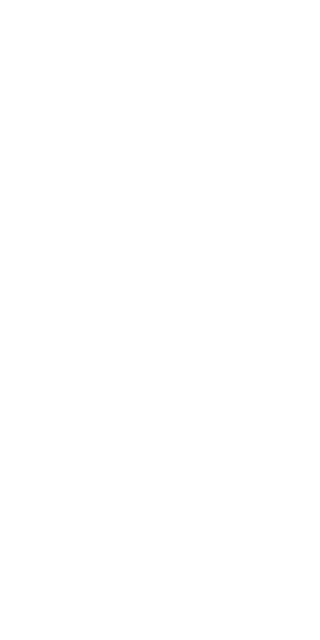 scroll, scrollTop: 0, scrollLeft: 0, axis: both 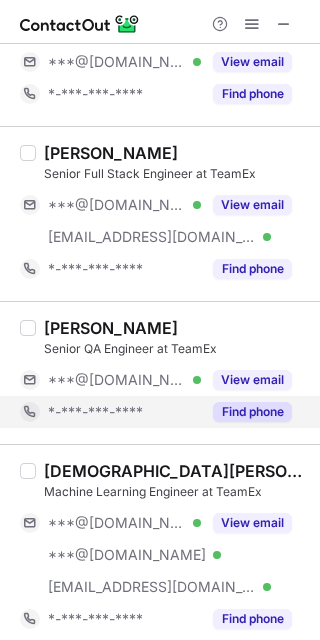 click on "Find phone" at bounding box center (252, 412) 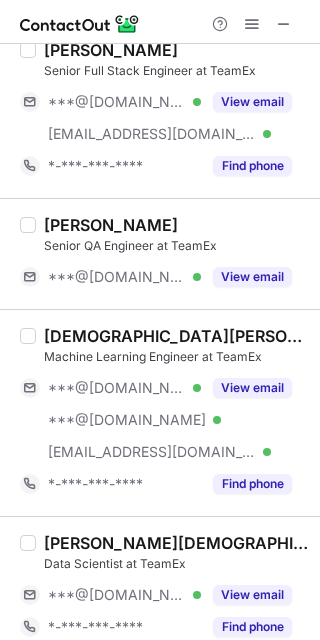 scroll, scrollTop: 202, scrollLeft: 0, axis: vertical 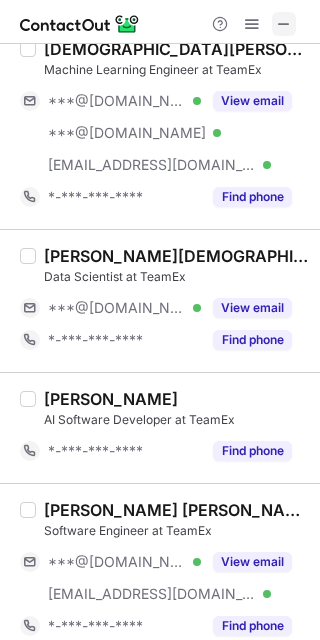 click at bounding box center [284, 24] 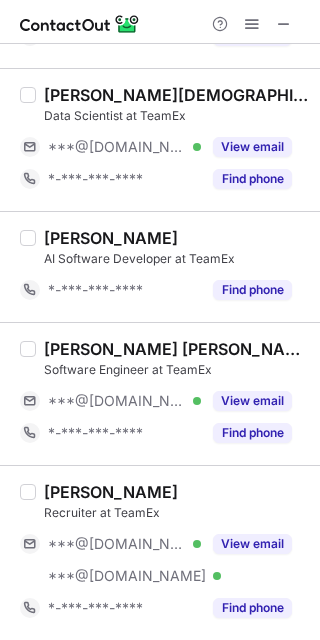 scroll, scrollTop: 454, scrollLeft: 0, axis: vertical 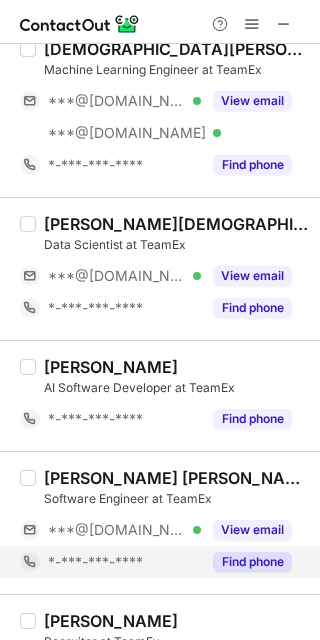 click on "Find phone" at bounding box center [252, 562] 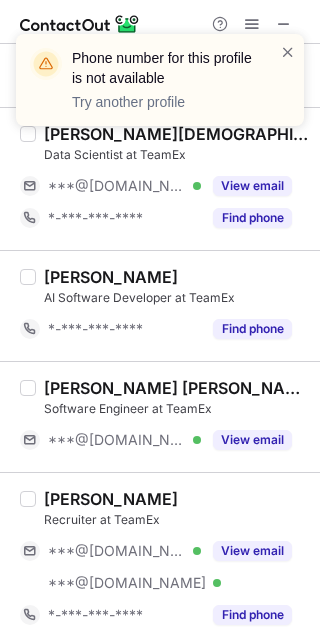 scroll, scrollTop: 550, scrollLeft: 0, axis: vertical 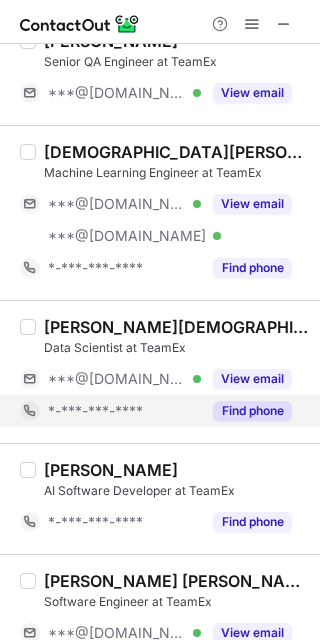 click on "Find phone" at bounding box center (252, 411) 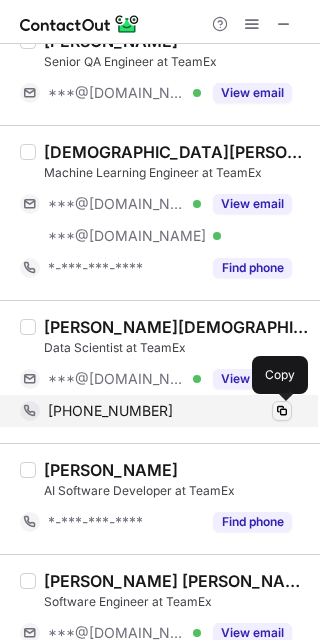 click at bounding box center [282, 411] 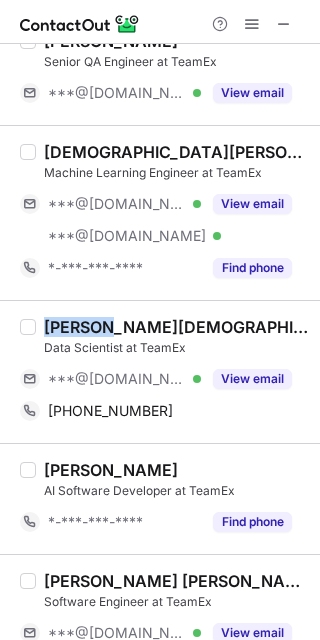 drag, startPoint x: 103, startPoint y: 329, endPoint x: 36, endPoint y: 327, distance: 67.02985 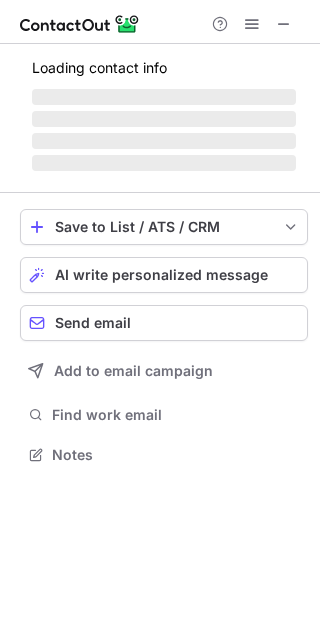 scroll, scrollTop: 9, scrollLeft: 9, axis: both 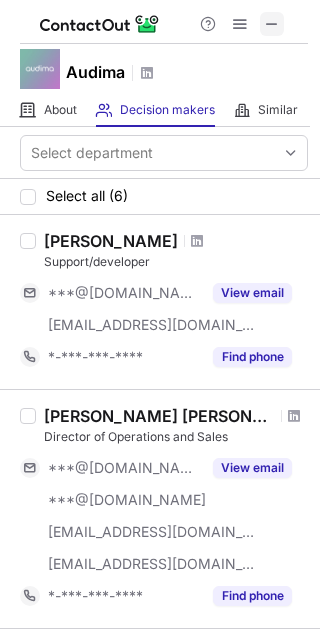 click at bounding box center [272, 24] 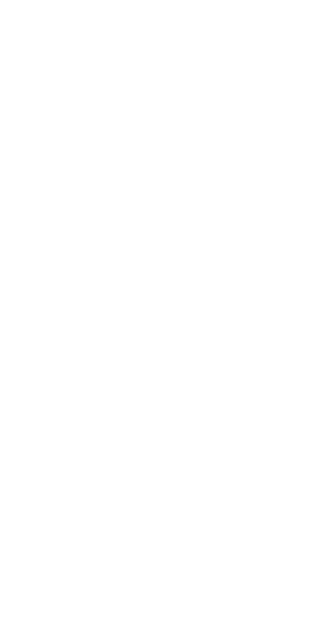 scroll, scrollTop: 0, scrollLeft: 0, axis: both 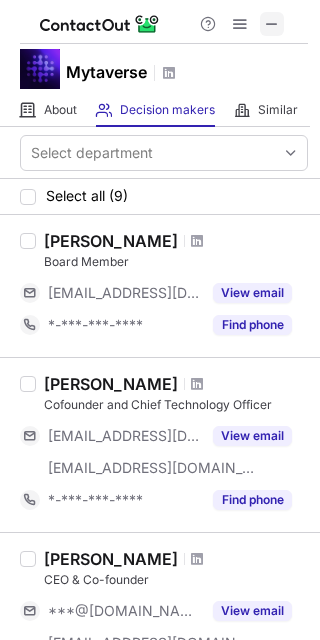 click at bounding box center [272, 24] 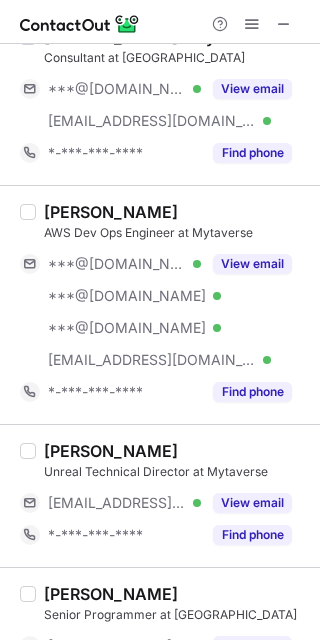scroll, scrollTop: 0, scrollLeft: 0, axis: both 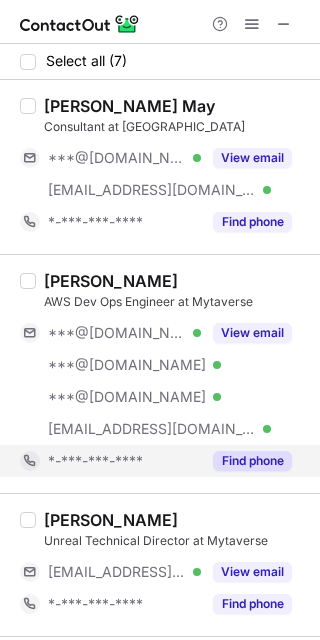 click on "Find phone" at bounding box center [246, 461] 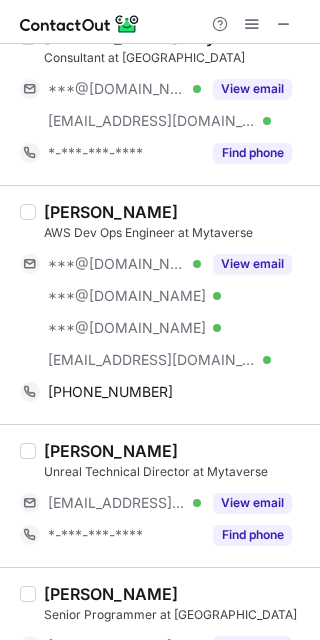scroll, scrollTop: 118, scrollLeft: 0, axis: vertical 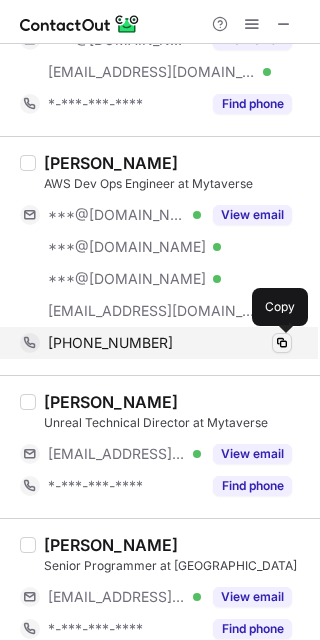 click at bounding box center [282, 343] 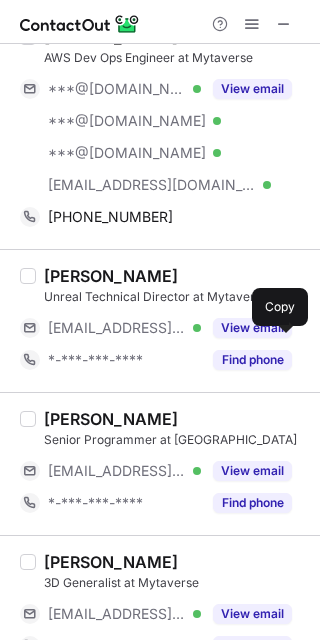 scroll, scrollTop: 245, scrollLeft: 0, axis: vertical 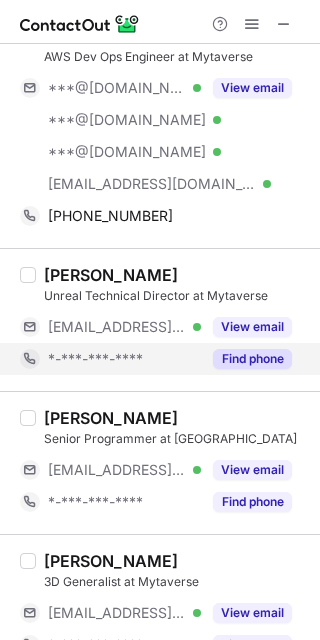 click on "Find phone" at bounding box center (252, 359) 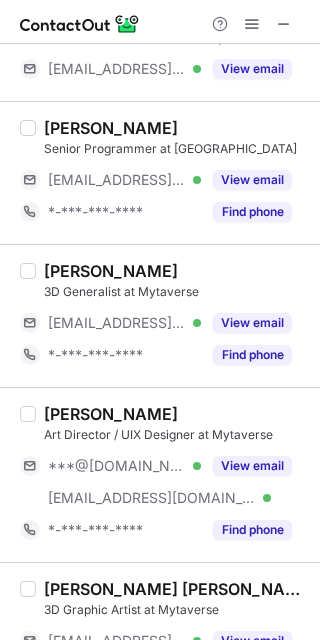 scroll, scrollTop: 506, scrollLeft: 0, axis: vertical 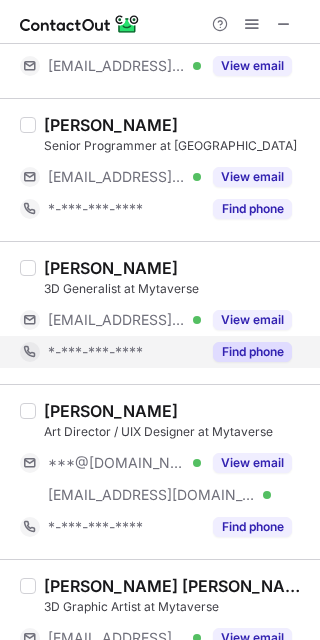 click on "Find phone" at bounding box center [252, 352] 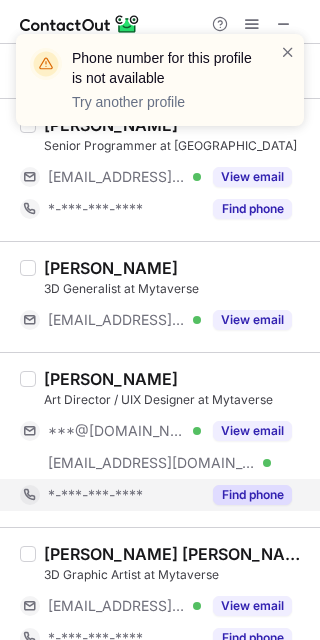 click on "Find phone" at bounding box center [252, 495] 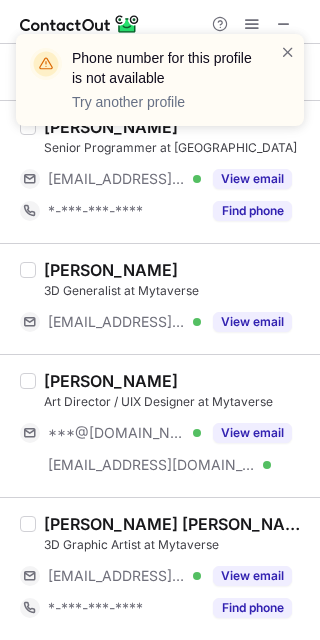 scroll, scrollTop: 503, scrollLeft: 0, axis: vertical 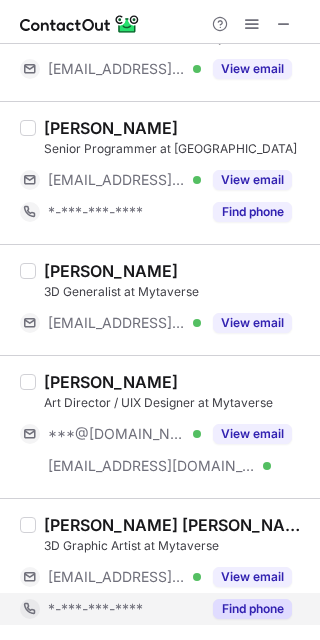 click on "Find phone" at bounding box center [246, 609] 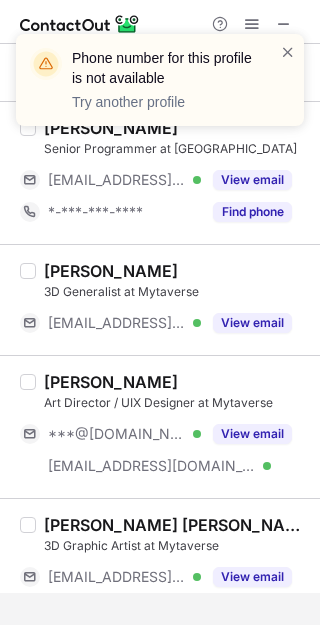 scroll, scrollTop: 471, scrollLeft: 0, axis: vertical 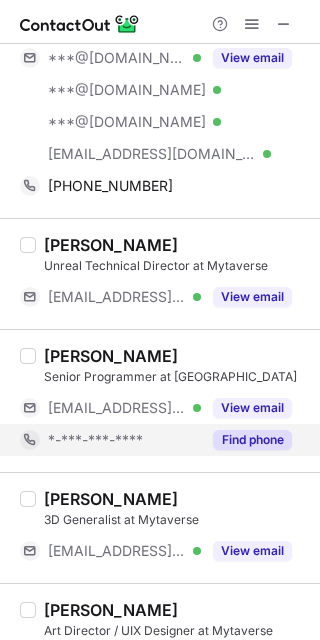 click on "Find phone" at bounding box center [252, 440] 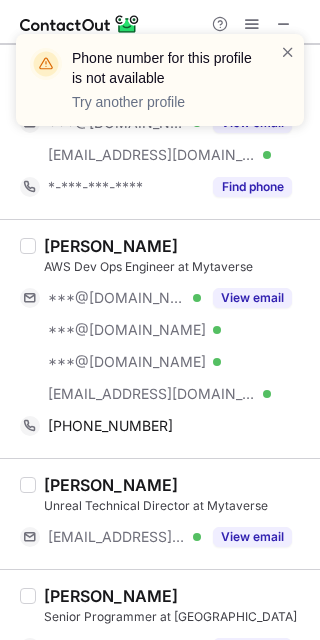 scroll, scrollTop: 0, scrollLeft: 0, axis: both 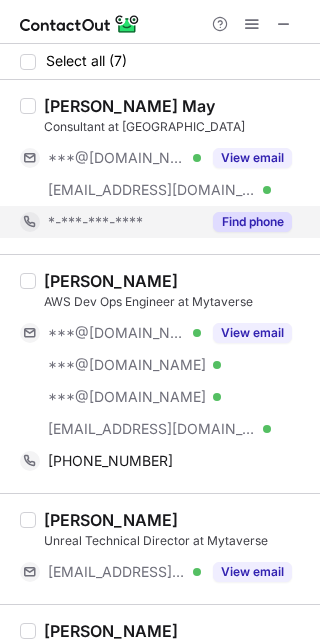 click on "Find phone" at bounding box center [252, 222] 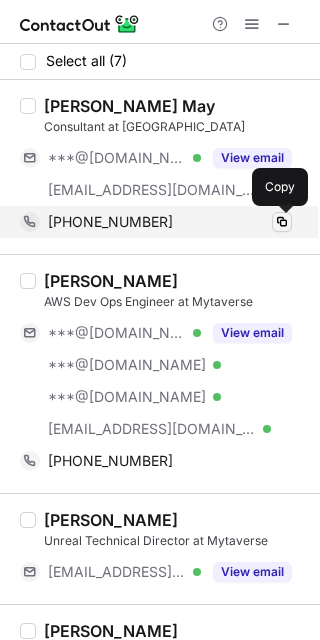 click at bounding box center (282, 222) 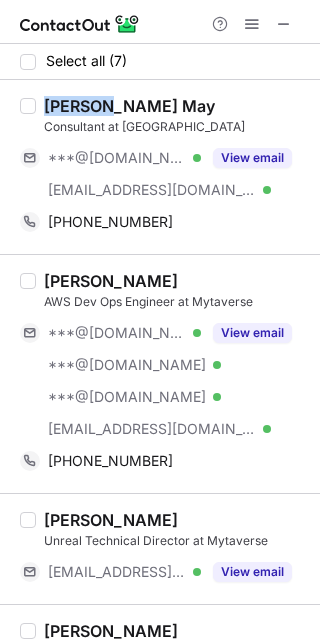 drag, startPoint x: 101, startPoint y: 101, endPoint x: 39, endPoint y: 111, distance: 62.801273 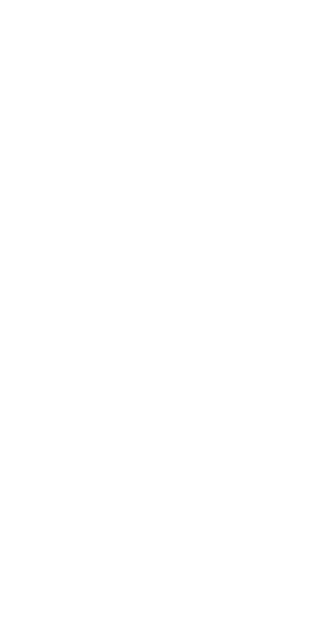 scroll, scrollTop: 0, scrollLeft: 0, axis: both 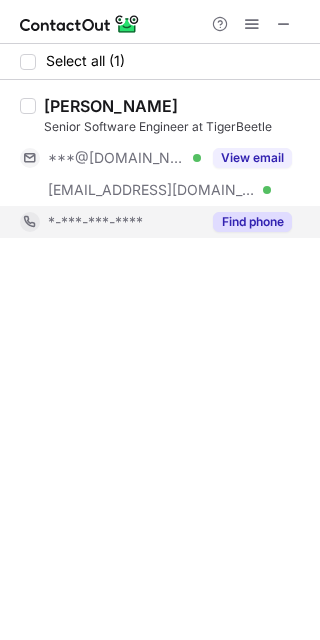 click on "Find phone" at bounding box center (246, 222) 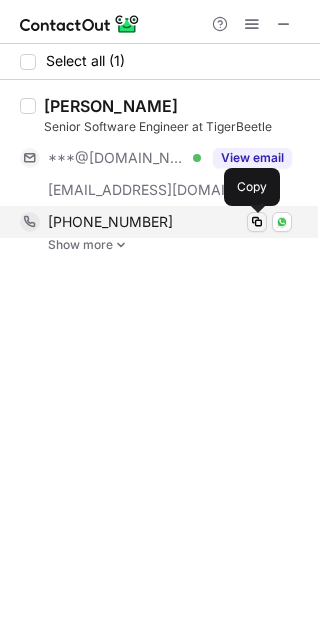 click at bounding box center [257, 222] 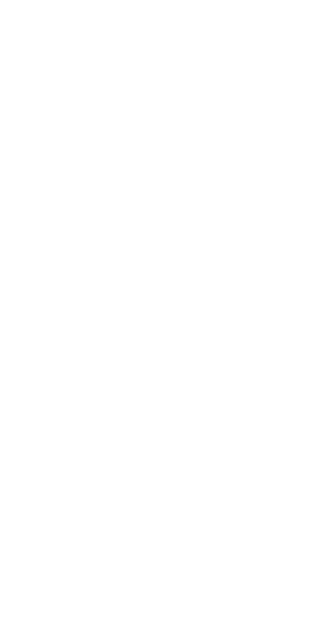 scroll, scrollTop: 0, scrollLeft: 0, axis: both 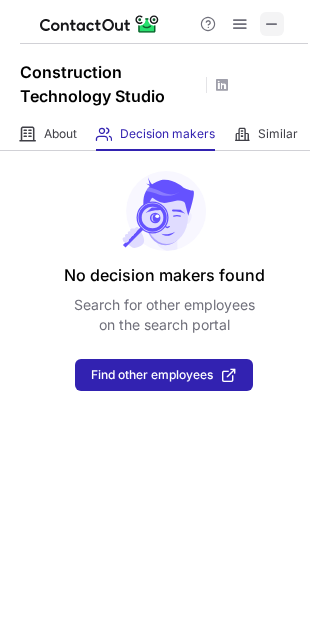 click at bounding box center (272, 24) 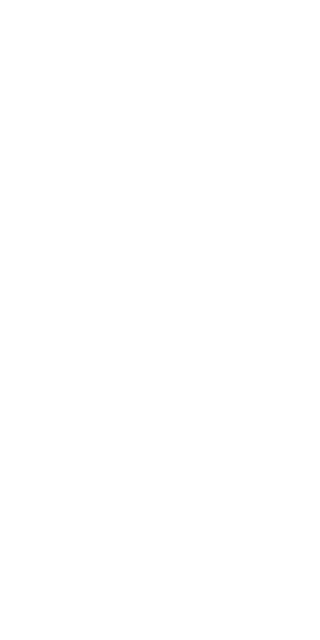 scroll, scrollTop: 0, scrollLeft: 0, axis: both 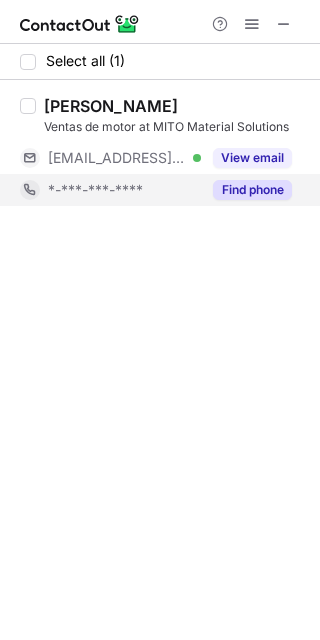 click on "Find phone" at bounding box center (246, 190) 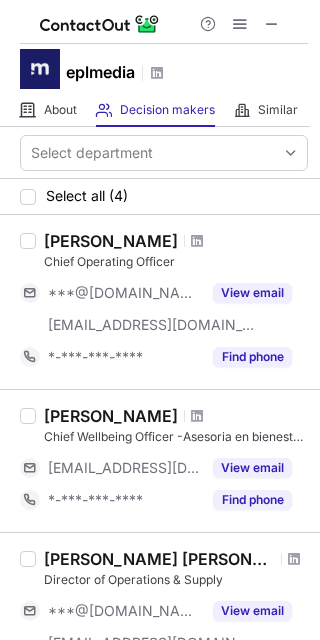scroll, scrollTop: 0, scrollLeft: 0, axis: both 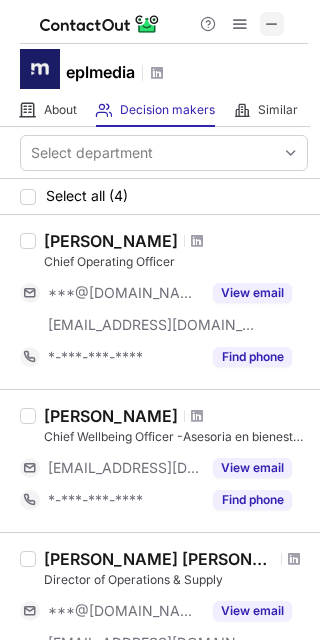 click at bounding box center [272, 24] 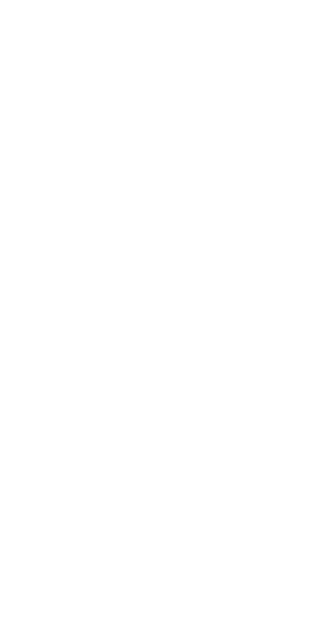 scroll, scrollTop: 0, scrollLeft: 0, axis: both 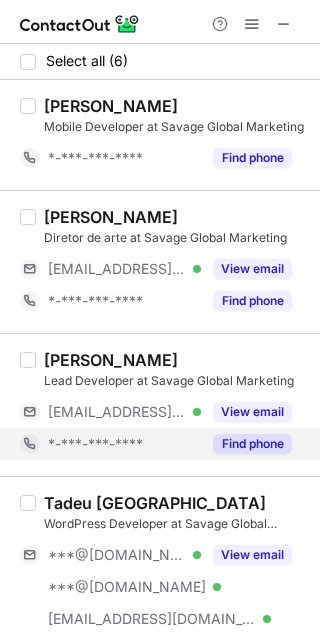 click on "Find phone" at bounding box center [252, 444] 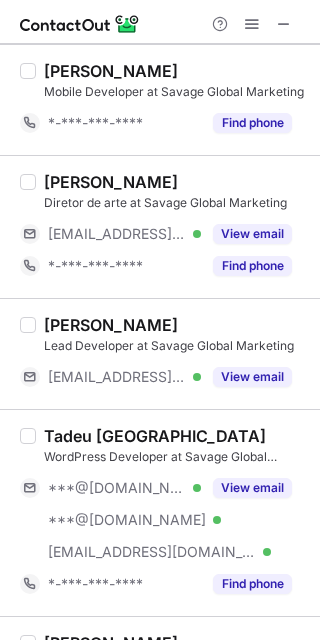 scroll, scrollTop: 39, scrollLeft: 0, axis: vertical 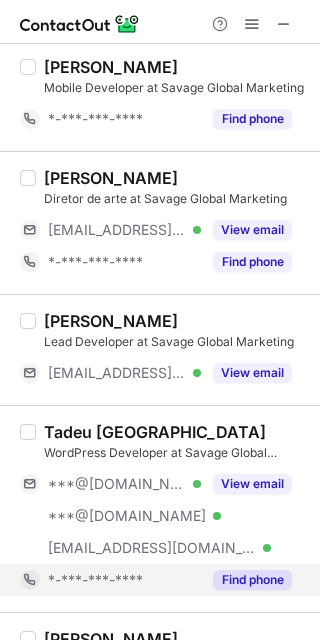 click on "Find phone" at bounding box center [246, 580] 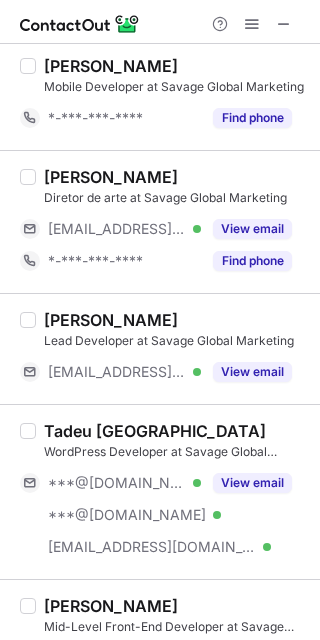 scroll, scrollTop: 0, scrollLeft: 0, axis: both 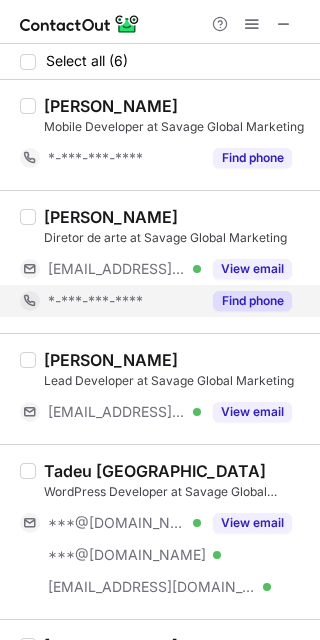click on "Find phone" at bounding box center (246, 301) 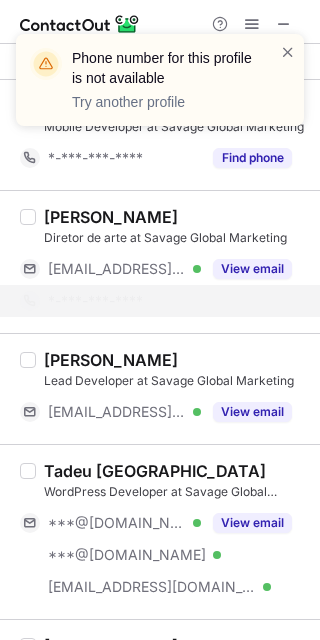 click on "Phone number for this profile is not available Try another profile" at bounding box center (160, 88) 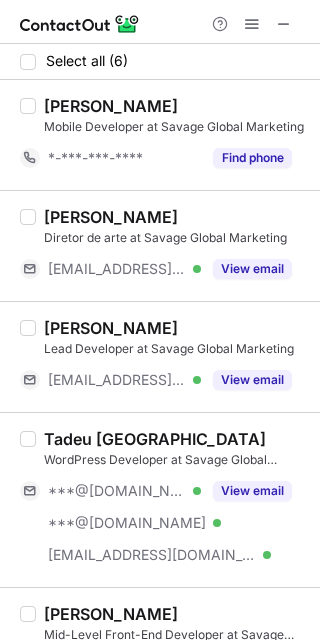 click on "Find phone" at bounding box center [252, 158] 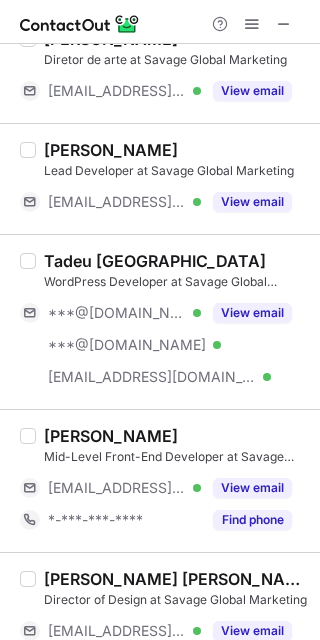 scroll, scrollTop: 232, scrollLeft: 0, axis: vertical 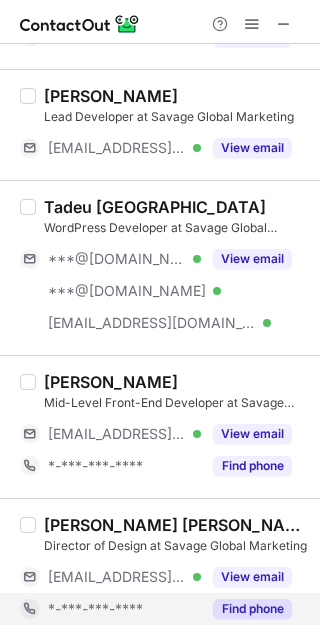 click on "Find phone" at bounding box center [252, 609] 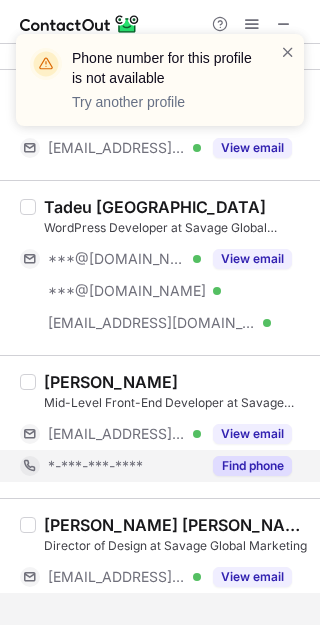 scroll, scrollTop: 200, scrollLeft: 0, axis: vertical 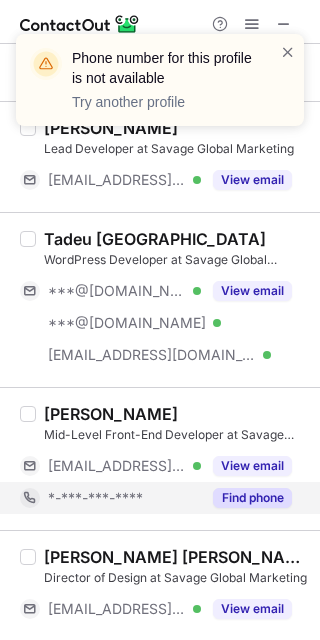 click on "Find phone" at bounding box center (252, 498) 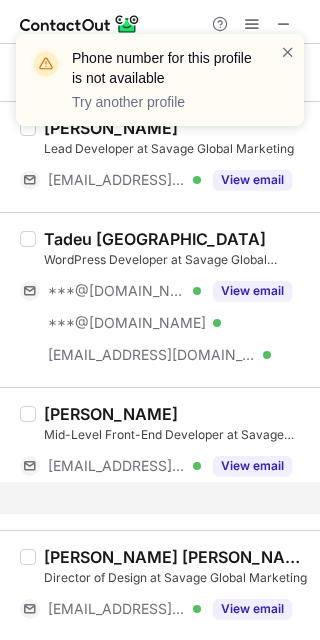 scroll, scrollTop: 168, scrollLeft: 0, axis: vertical 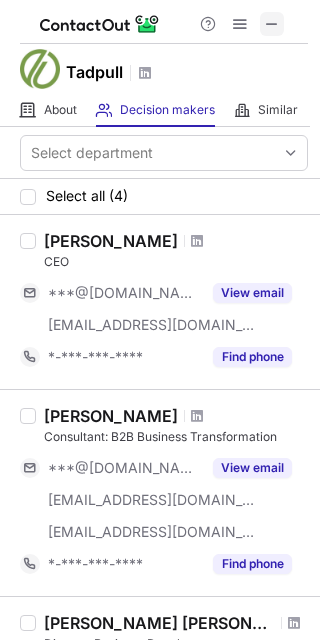 click at bounding box center [272, 24] 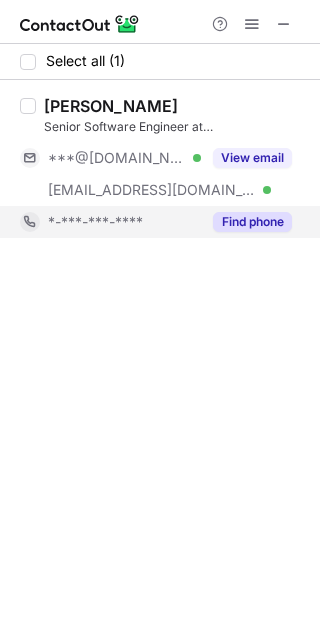 click on "Find phone" at bounding box center [246, 222] 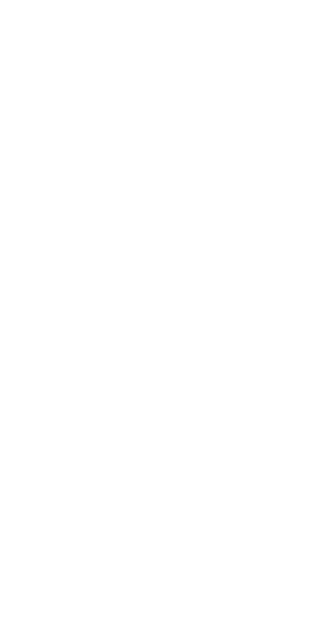 scroll, scrollTop: 0, scrollLeft: 0, axis: both 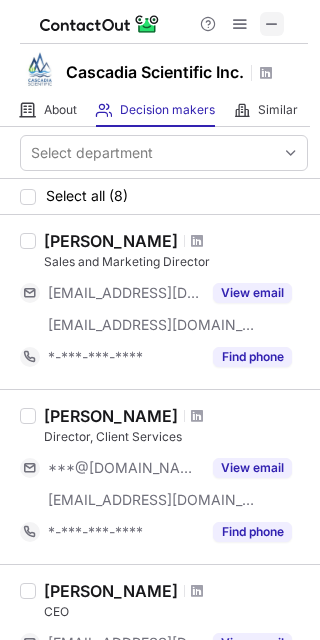 click at bounding box center (272, 24) 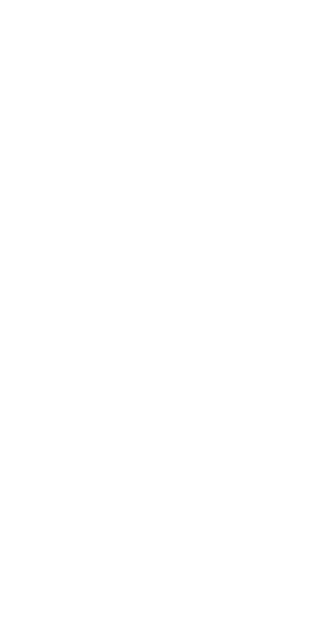 scroll, scrollTop: 0, scrollLeft: 0, axis: both 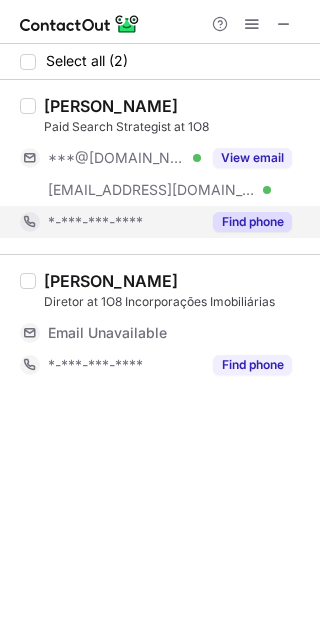 click on "Find phone" at bounding box center [252, 222] 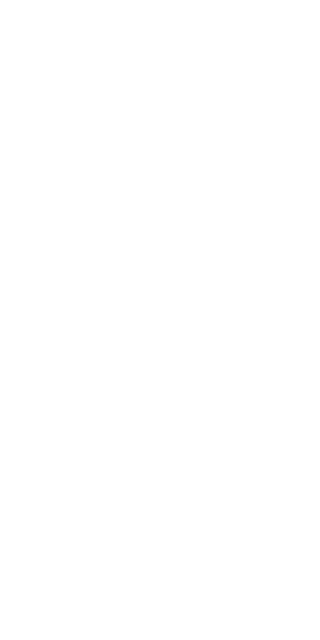 scroll, scrollTop: 0, scrollLeft: 0, axis: both 